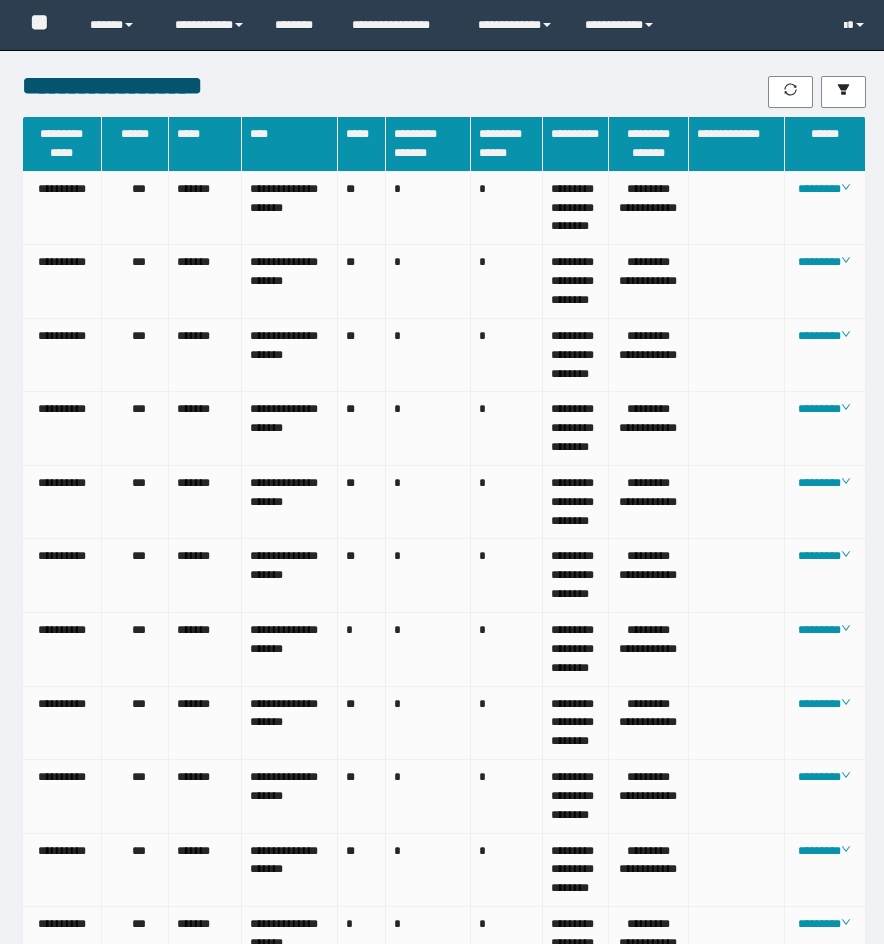 click on "**********" at bounding box center [622, 25] 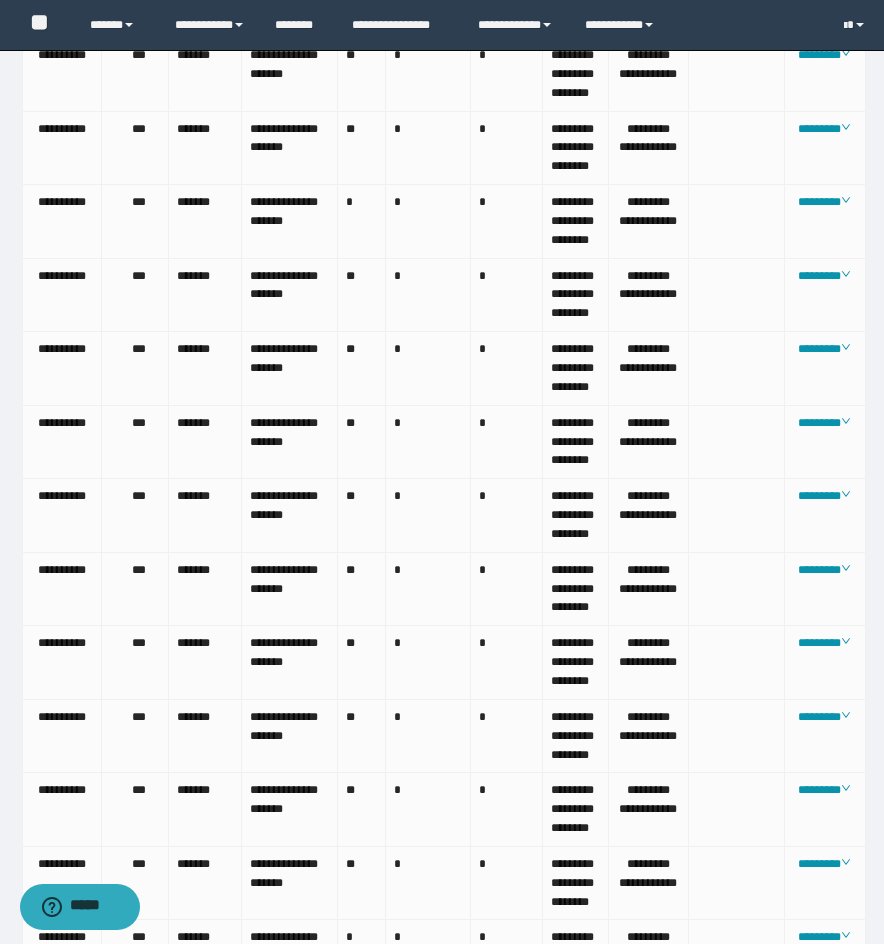 scroll, scrollTop: 0, scrollLeft: 0, axis: both 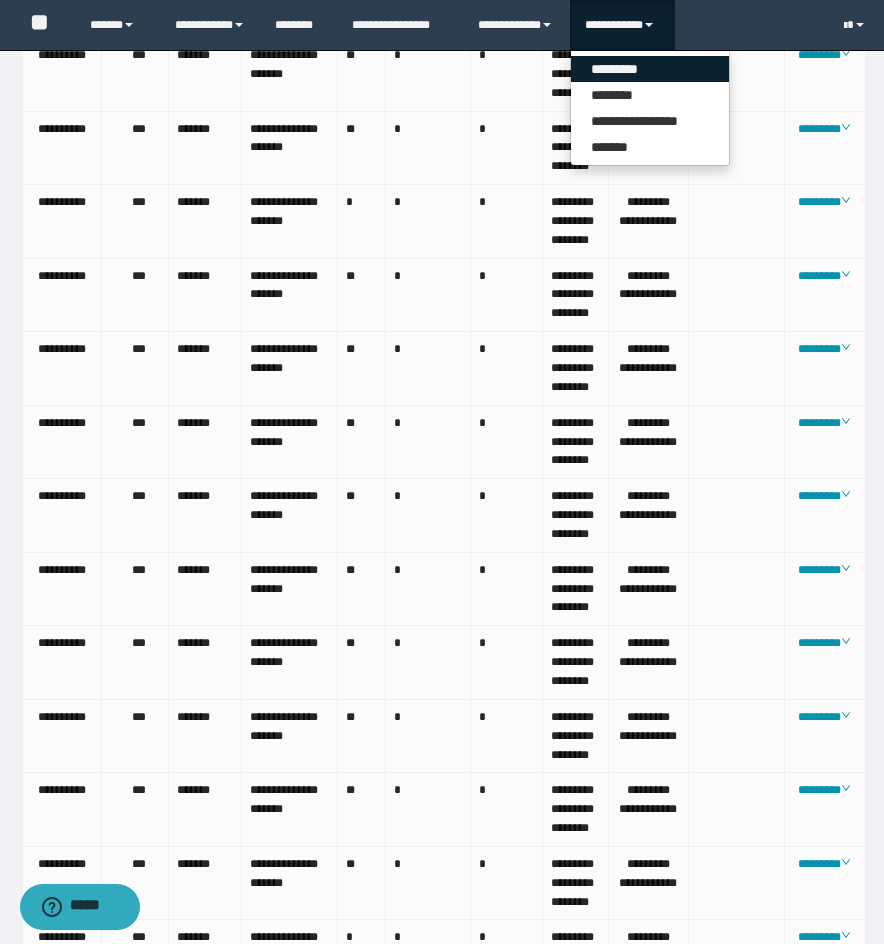 click on "*********" at bounding box center (650, 69) 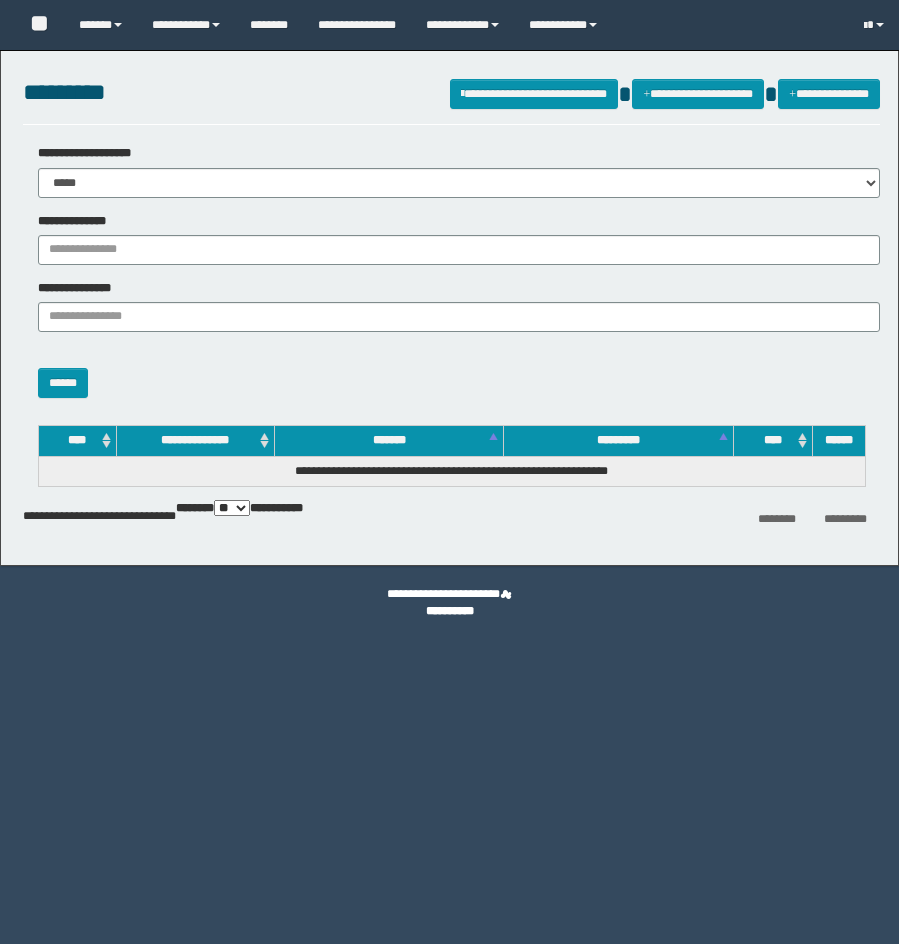 scroll, scrollTop: 0, scrollLeft: 0, axis: both 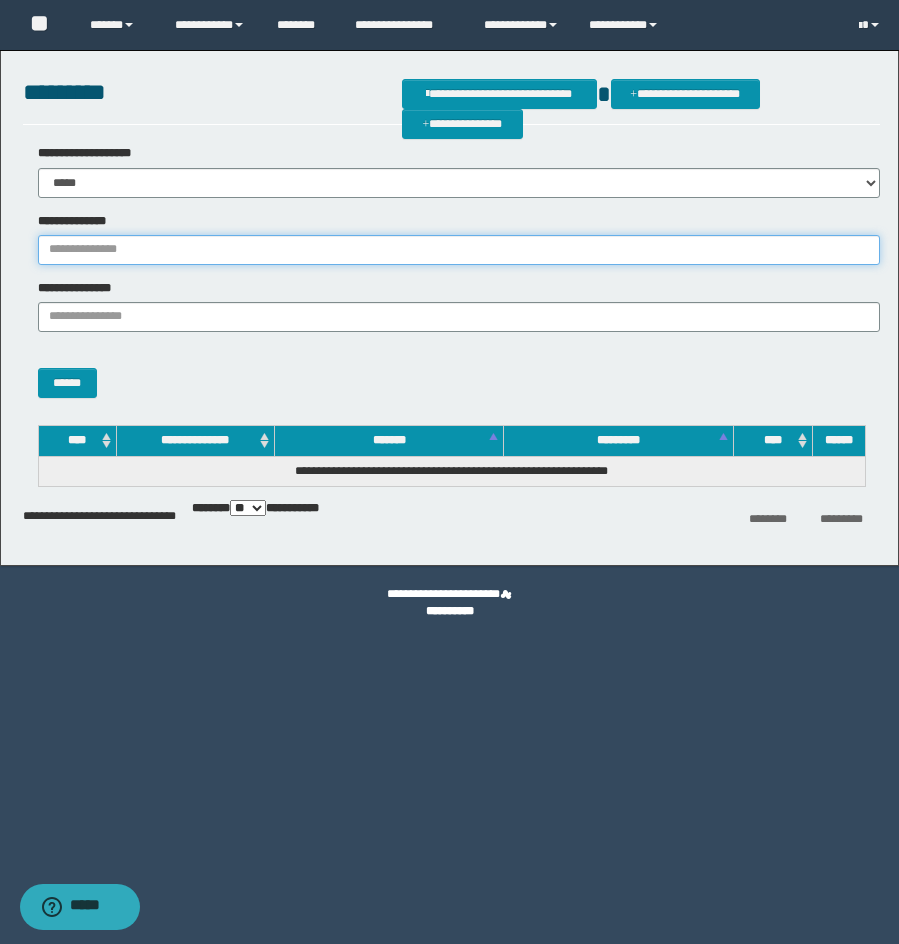 click on "**********" at bounding box center (459, 250) 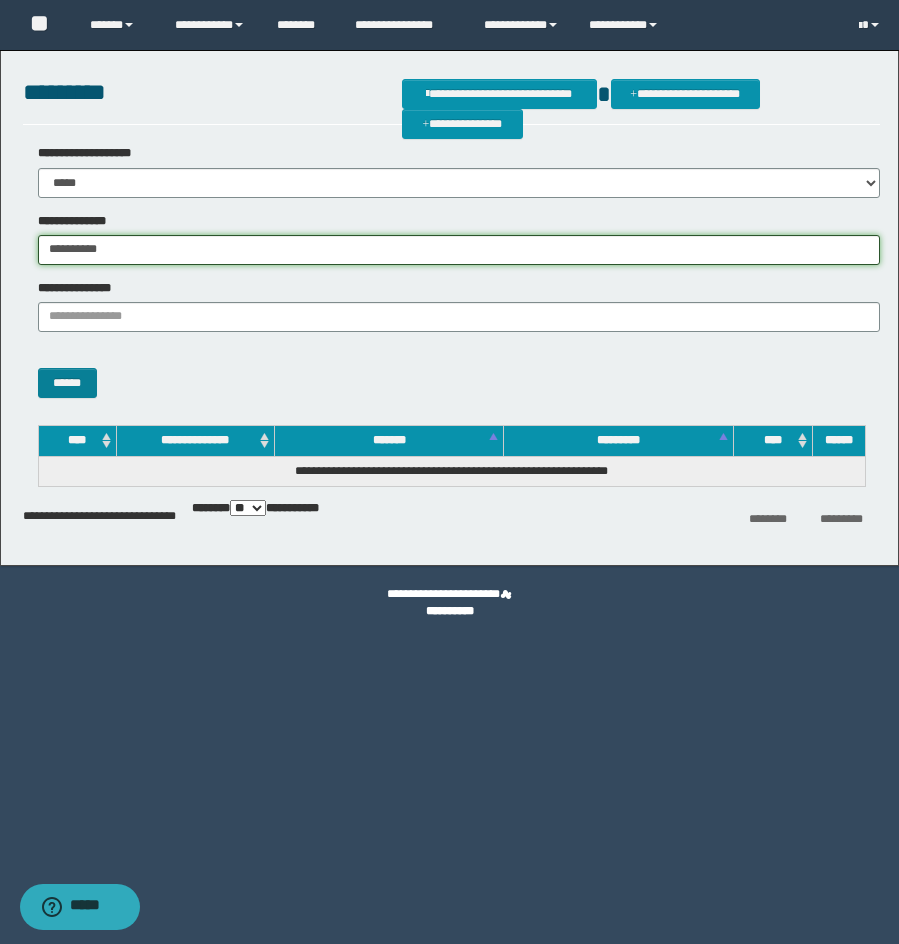 type on "**********" 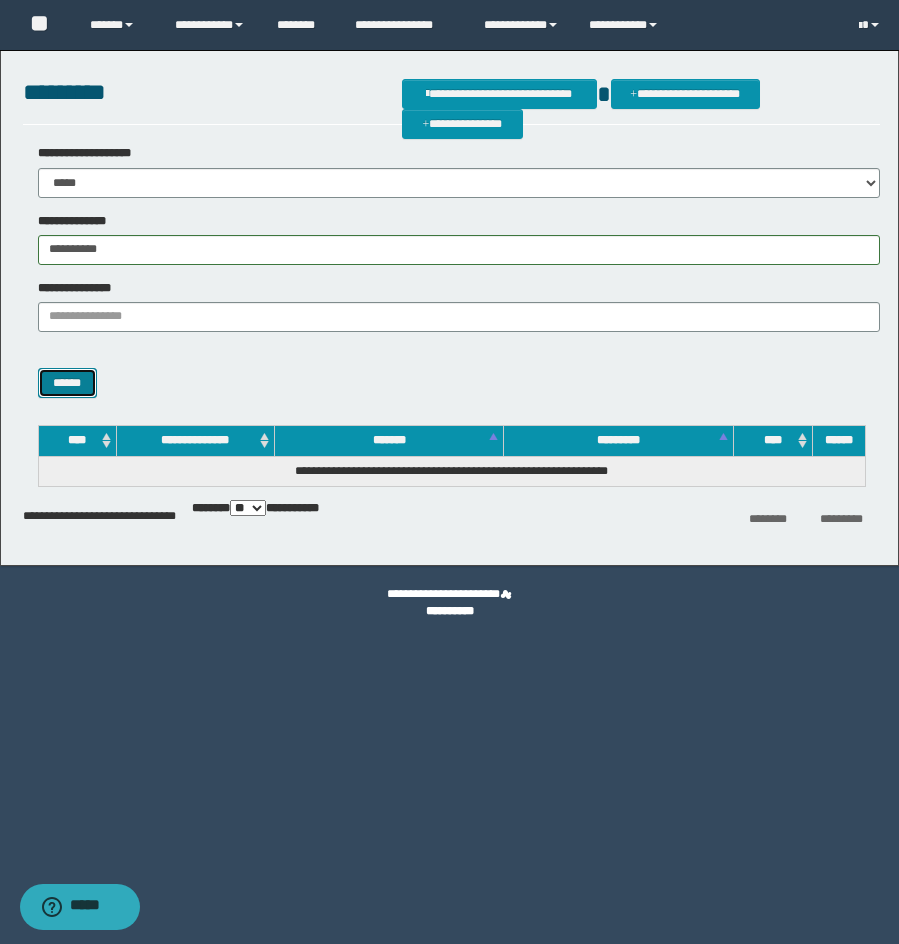 click on "******" at bounding box center [67, 383] 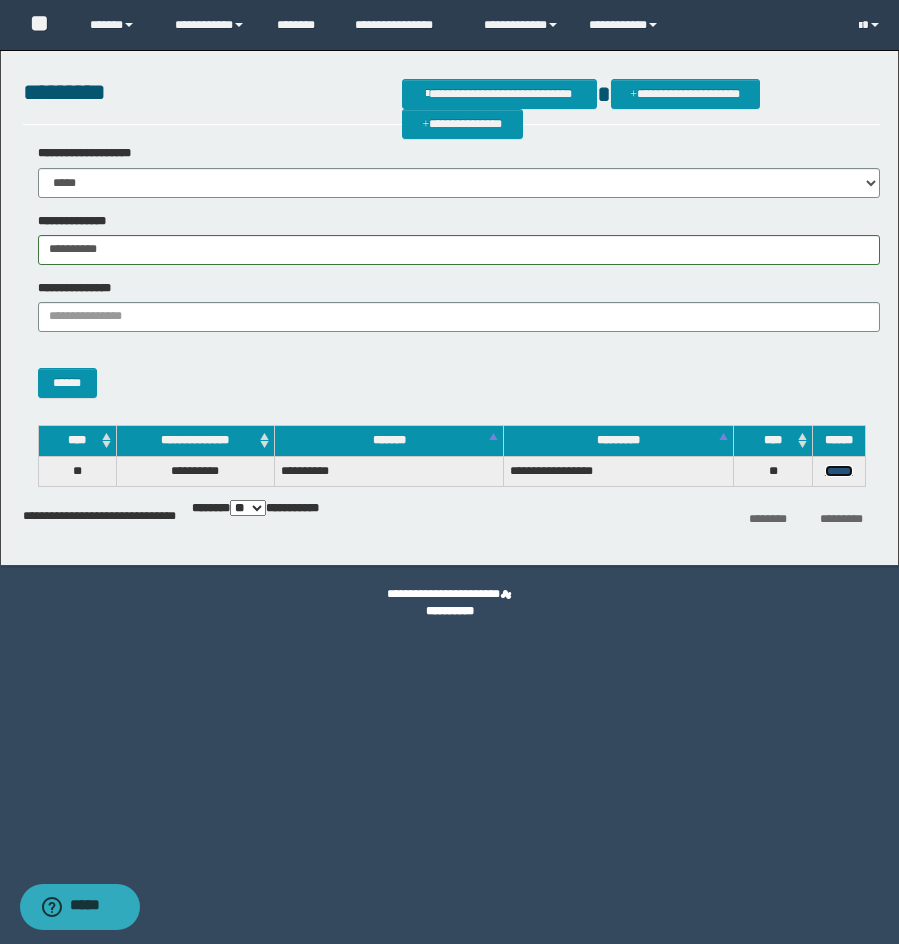 click on "******" at bounding box center [839, 471] 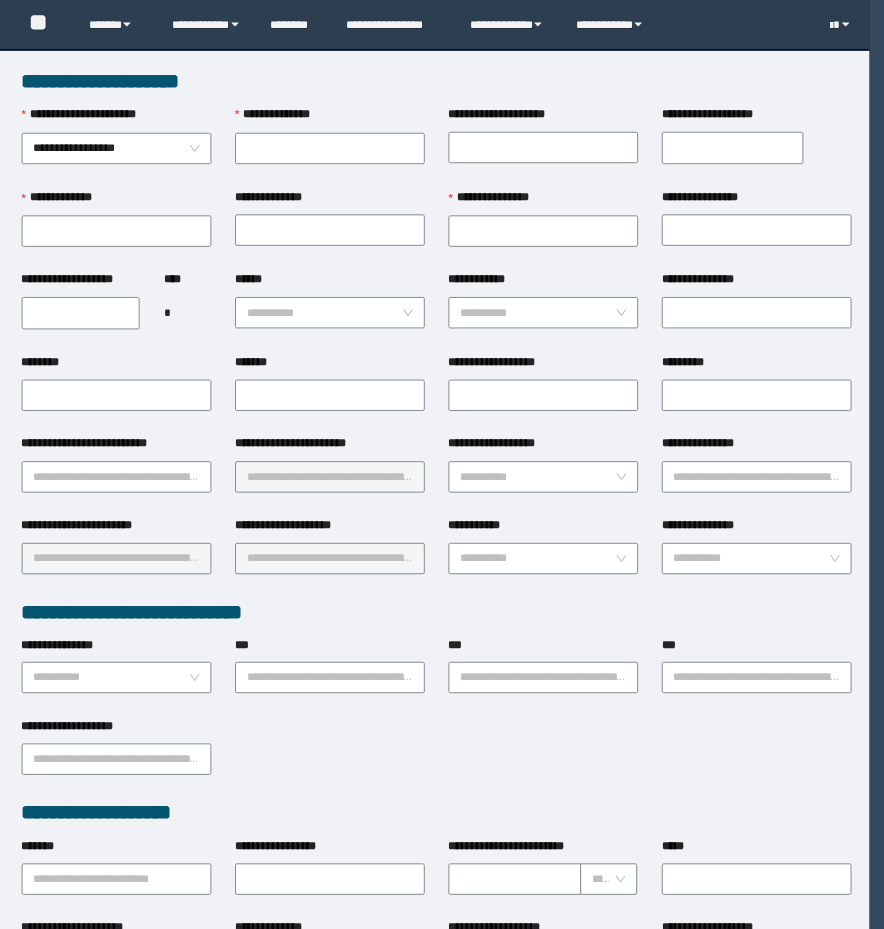 scroll, scrollTop: 0, scrollLeft: 0, axis: both 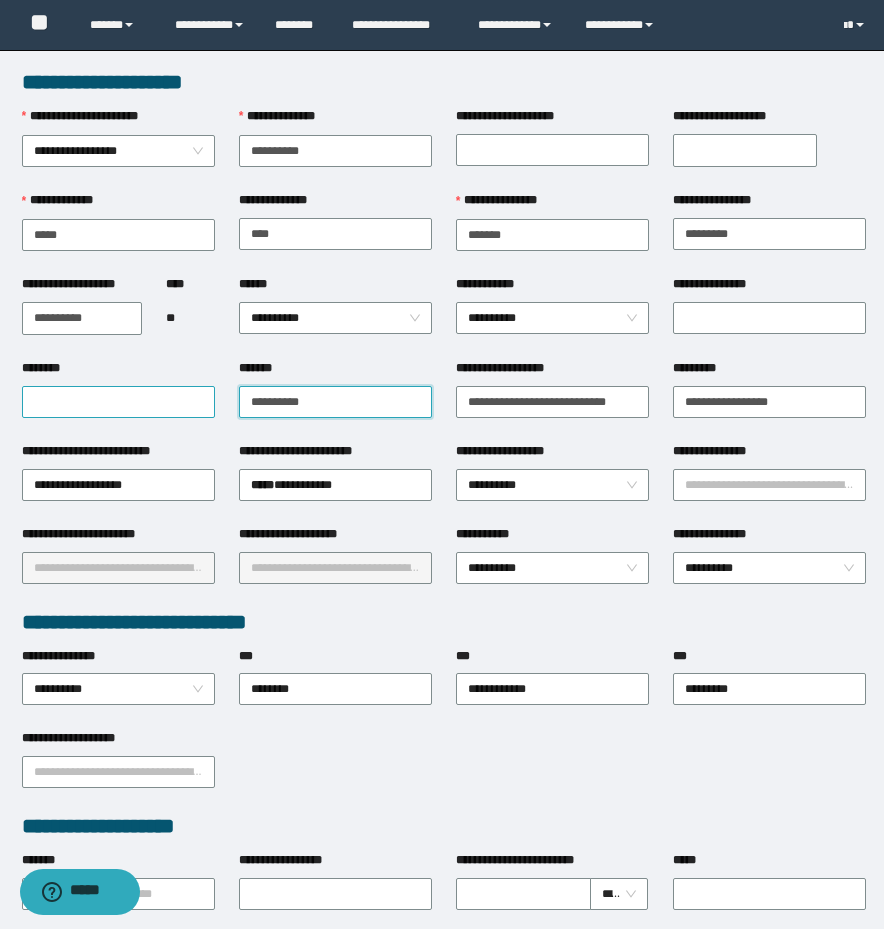 type on "**********" 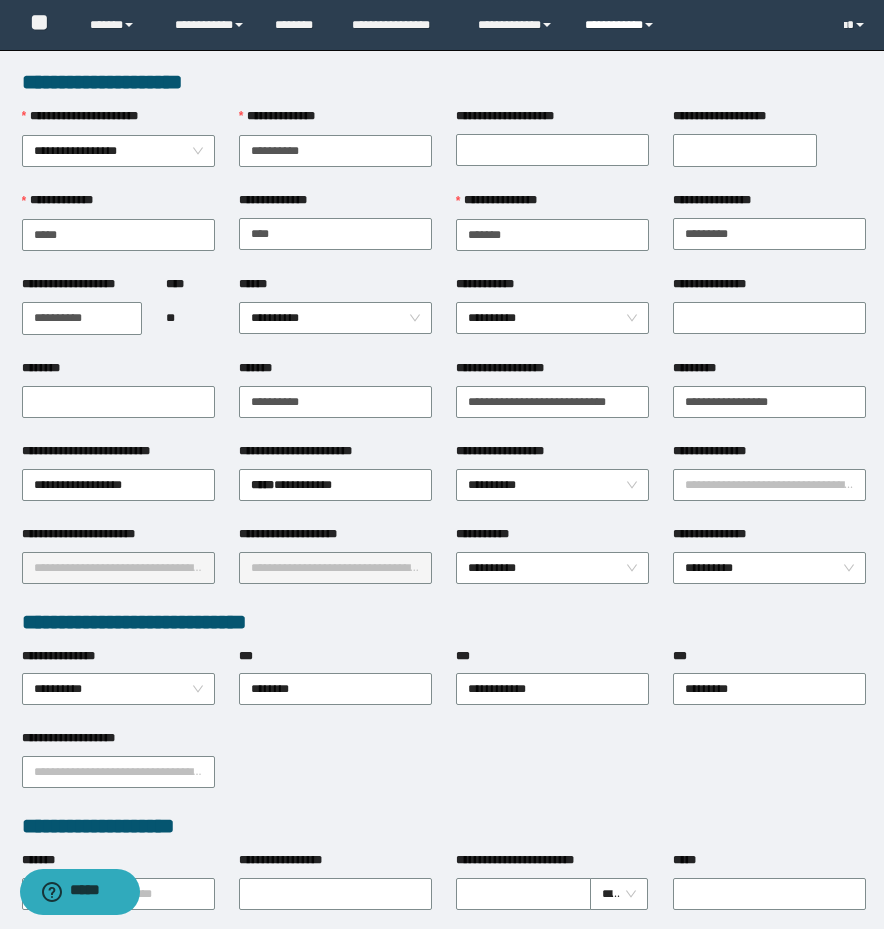 click on "**********" at bounding box center (622, 25) 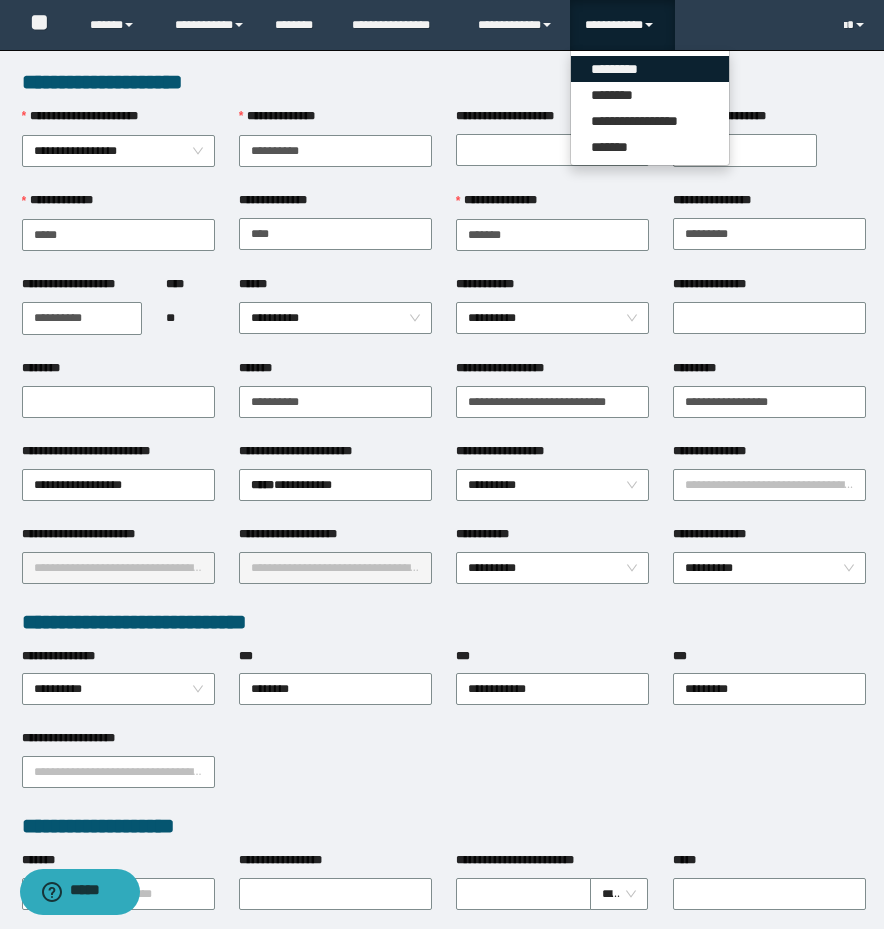 click on "*********" at bounding box center [650, 69] 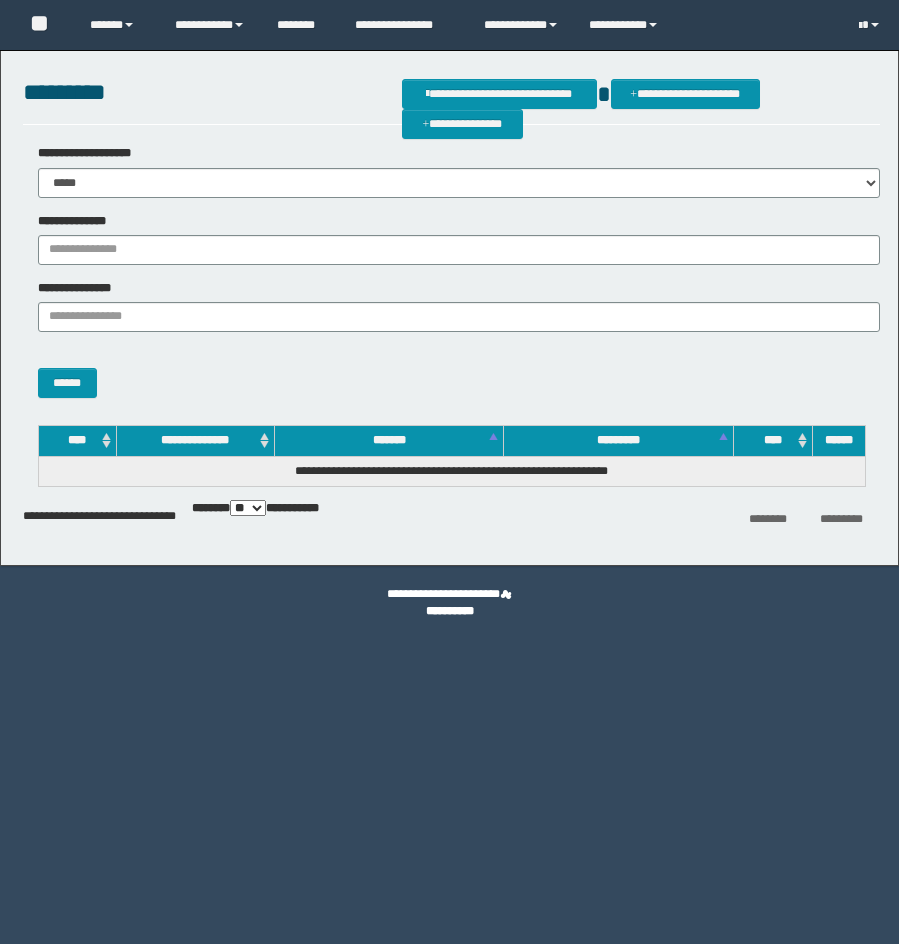scroll, scrollTop: 0, scrollLeft: 0, axis: both 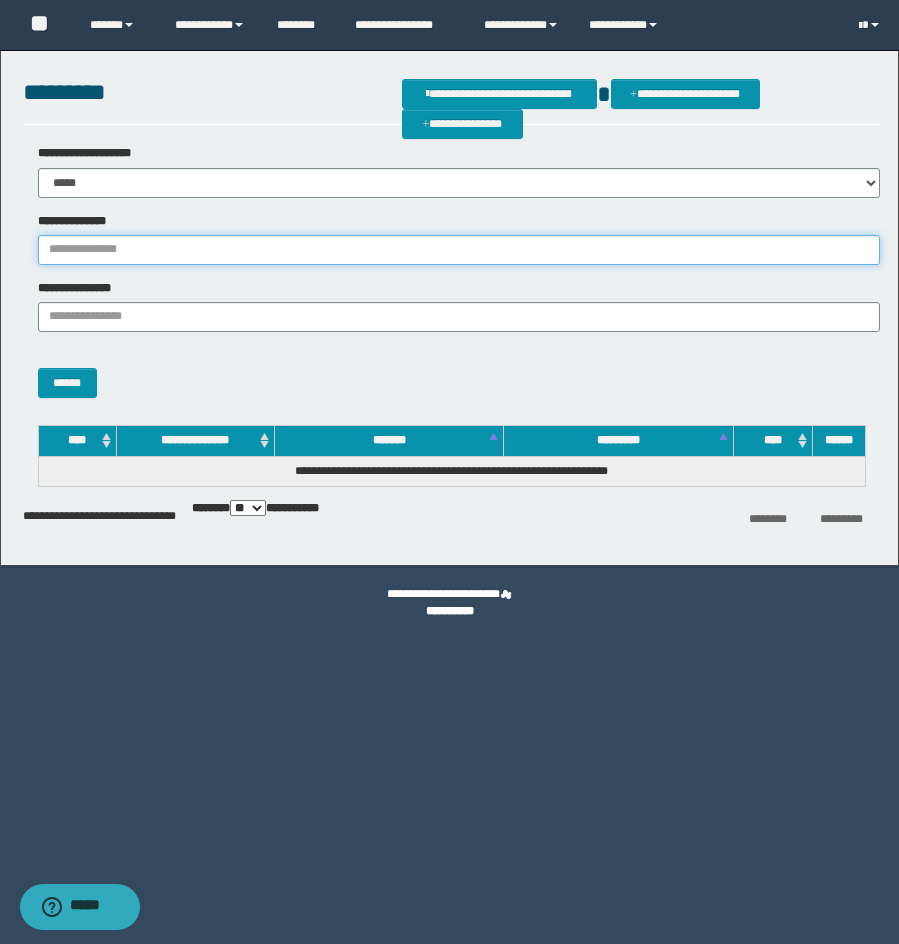 click on "**********" at bounding box center (459, 250) 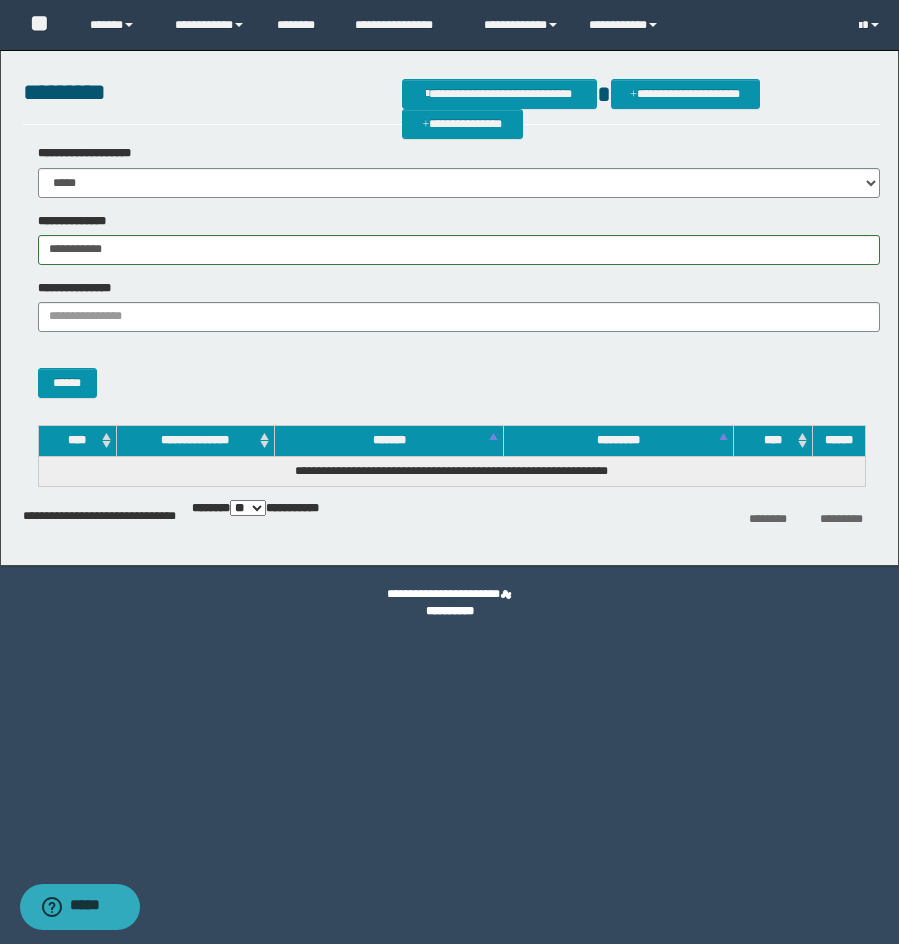click on "**********" at bounding box center [451, 239] 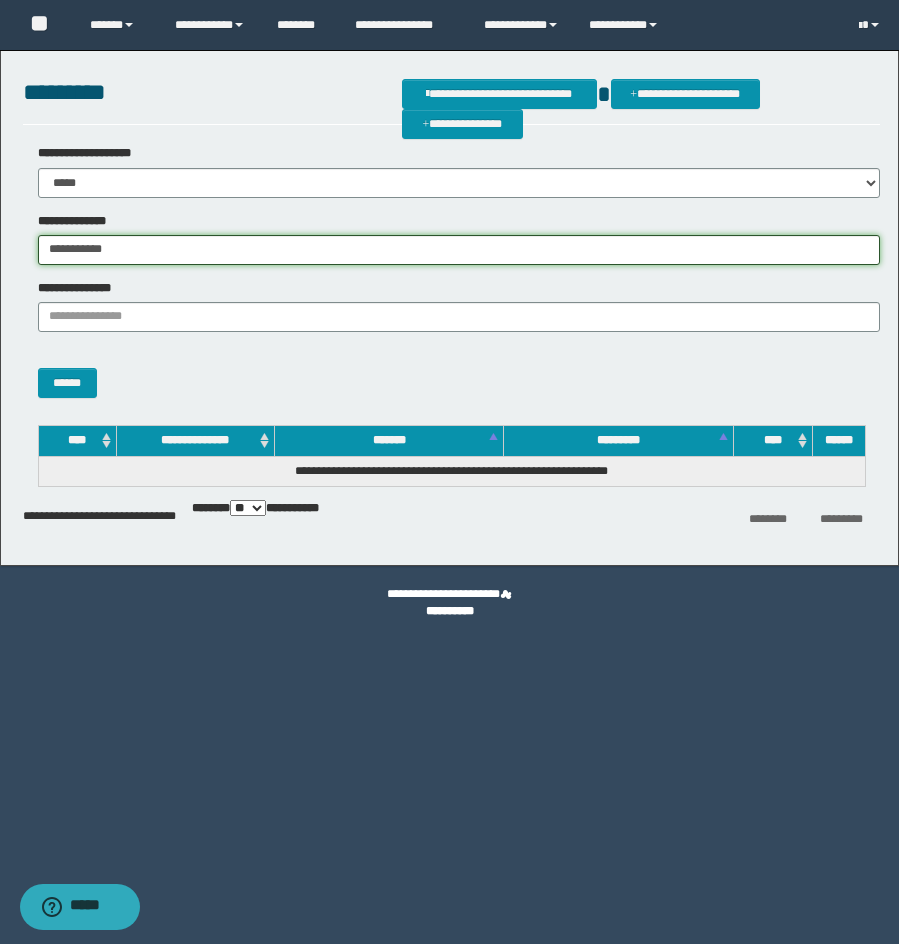 drag, startPoint x: 183, startPoint y: 247, endPoint x: -1, endPoint y: 239, distance: 184.17383 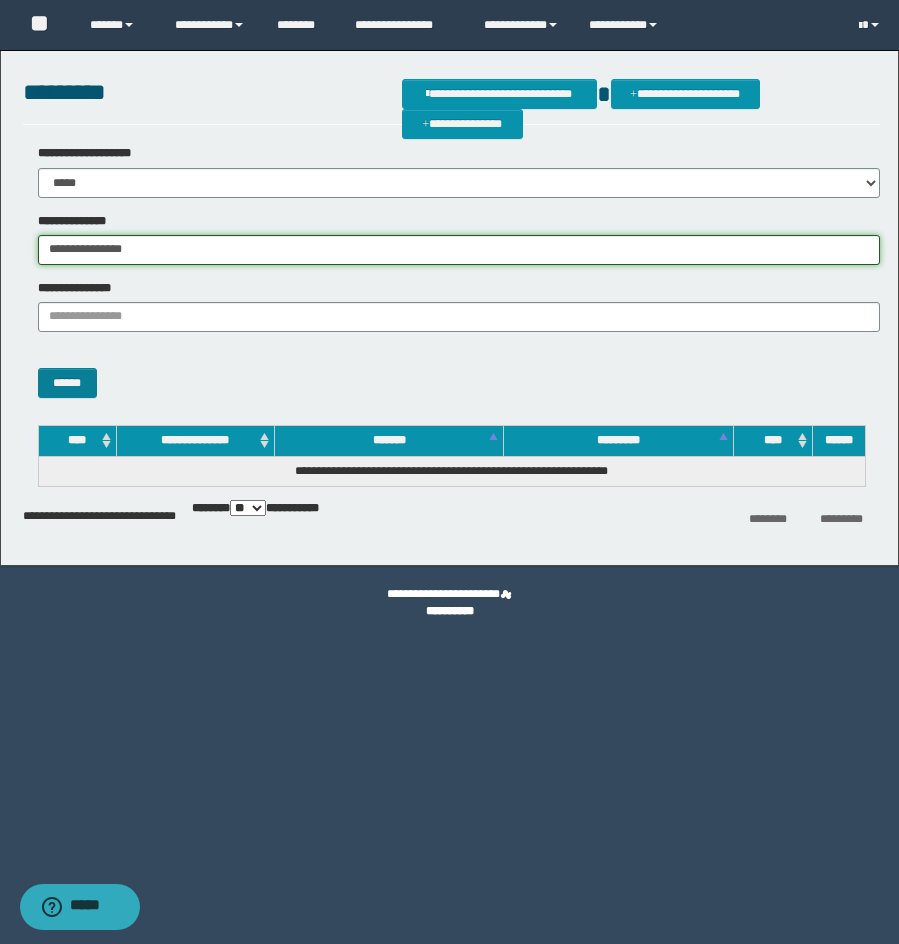 type on "**********" 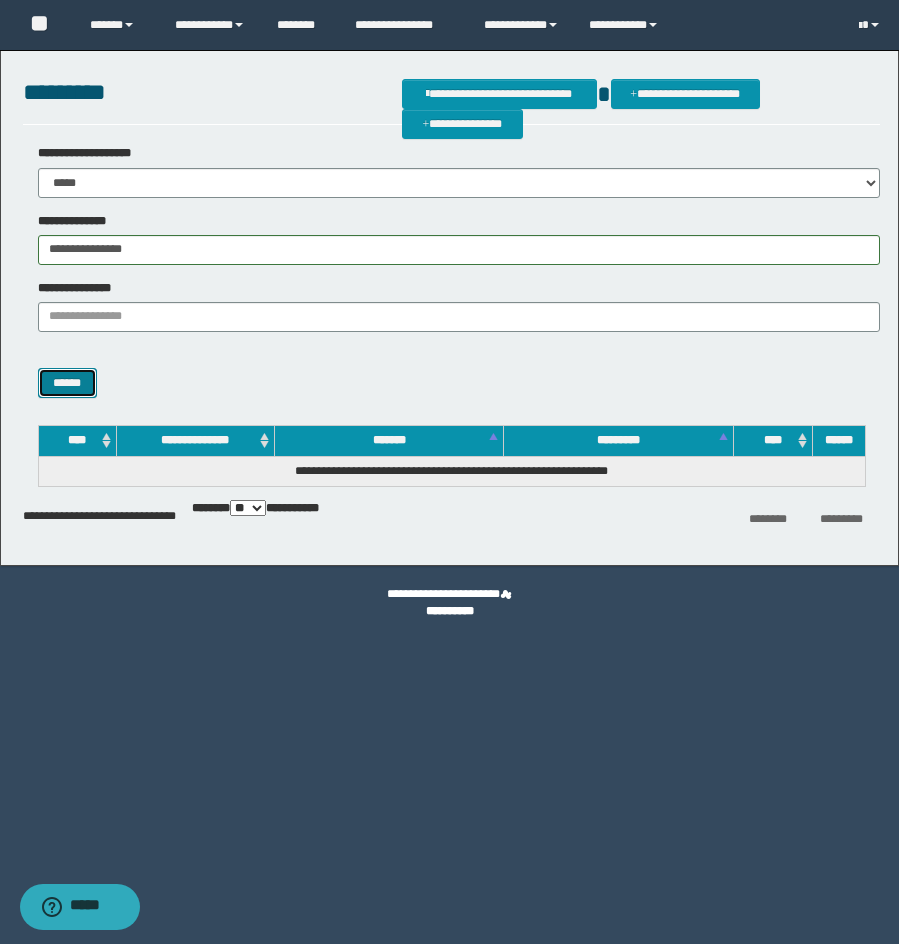 click on "******" at bounding box center (67, 383) 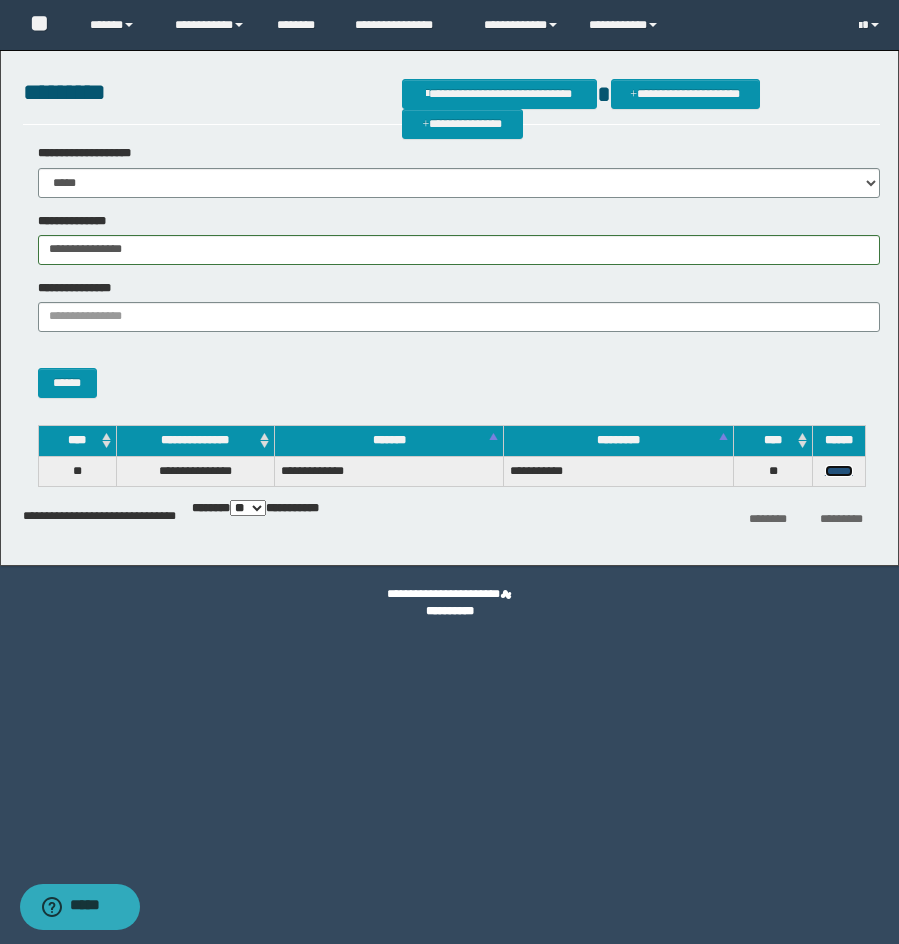 click on "******" at bounding box center [839, 471] 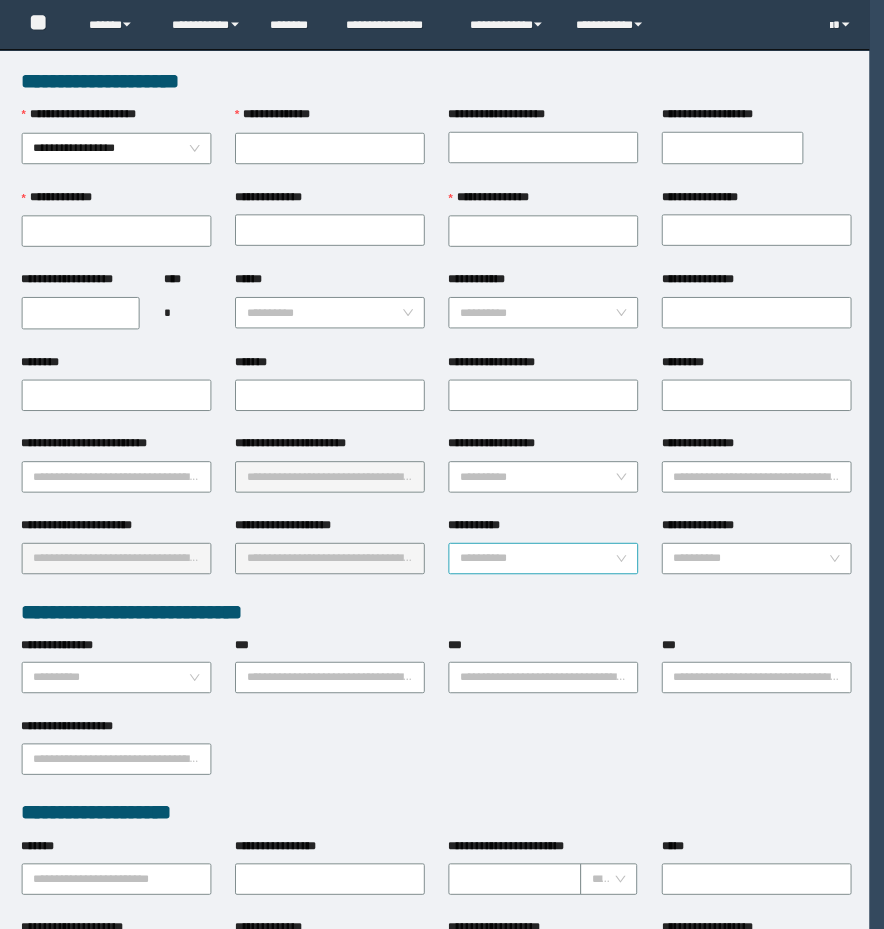 scroll, scrollTop: 0, scrollLeft: 0, axis: both 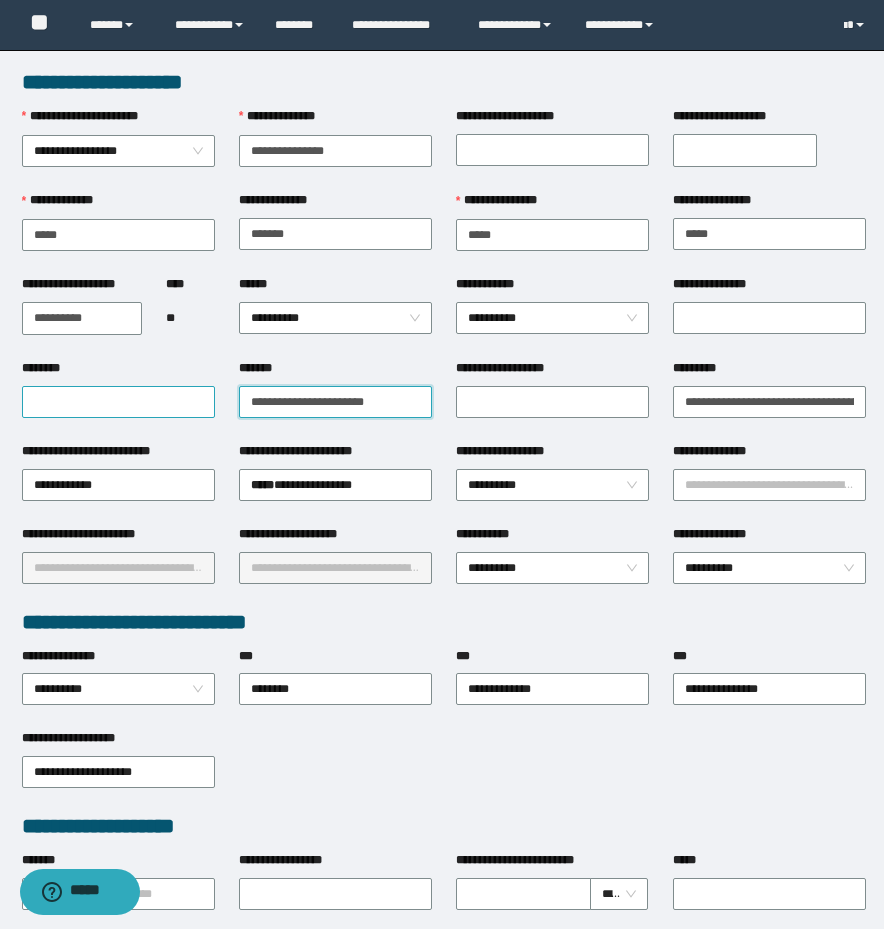 drag, startPoint x: 402, startPoint y: 410, endPoint x: 173, endPoint y: 404, distance: 229.07858 